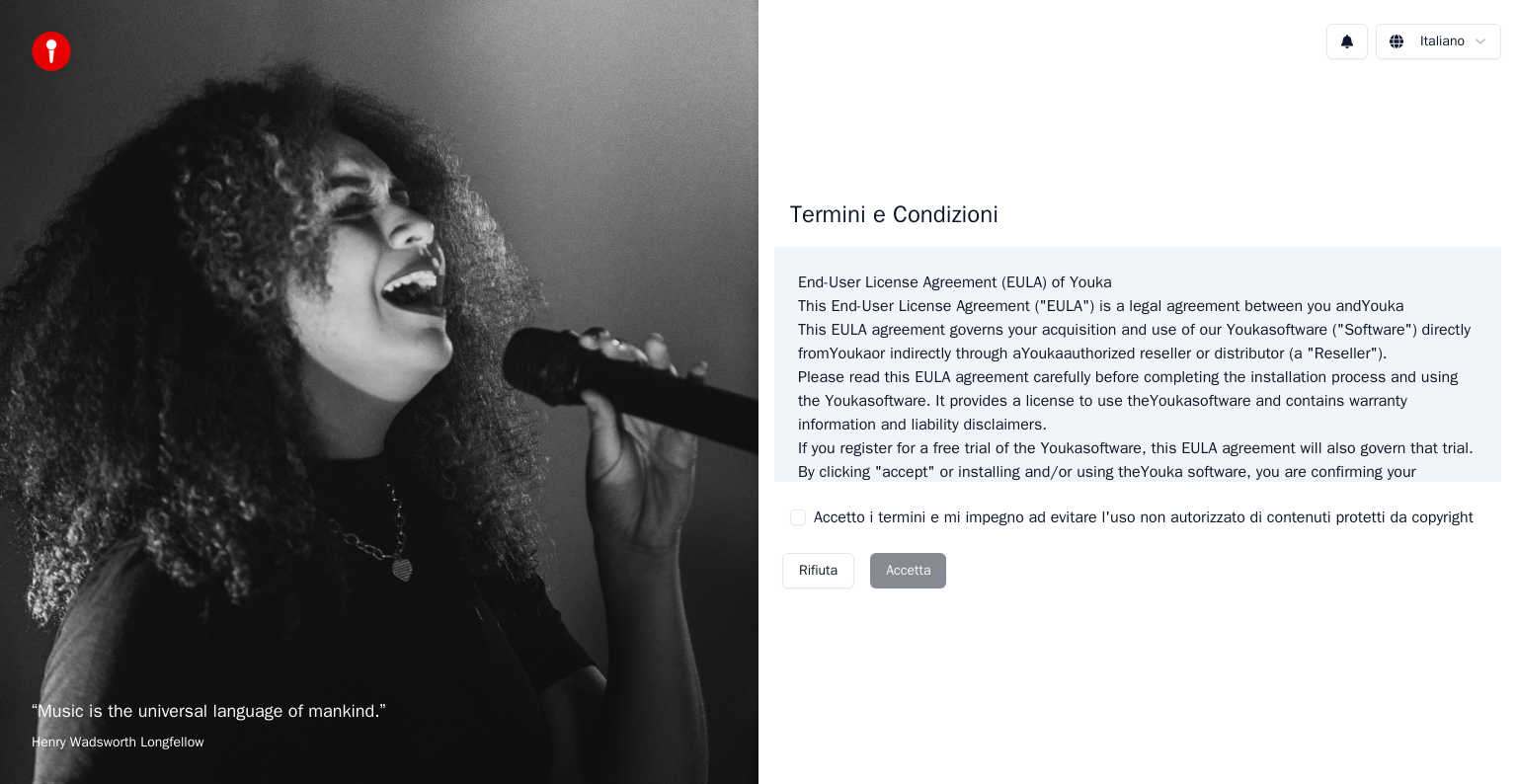 scroll, scrollTop: 0, scrollLeft: 0, axis: both 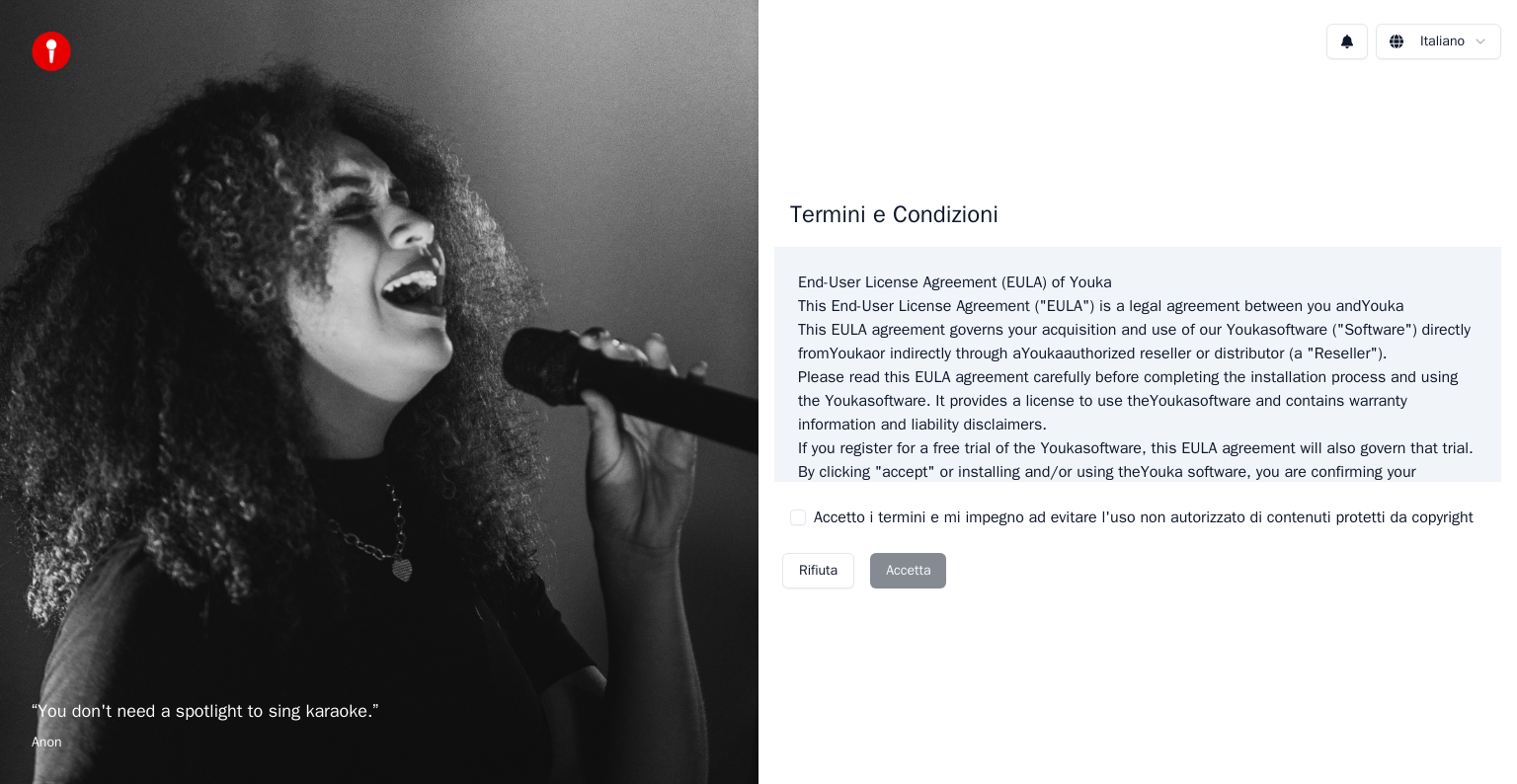click on "Rifiuta" at bounding box center (818, 571) 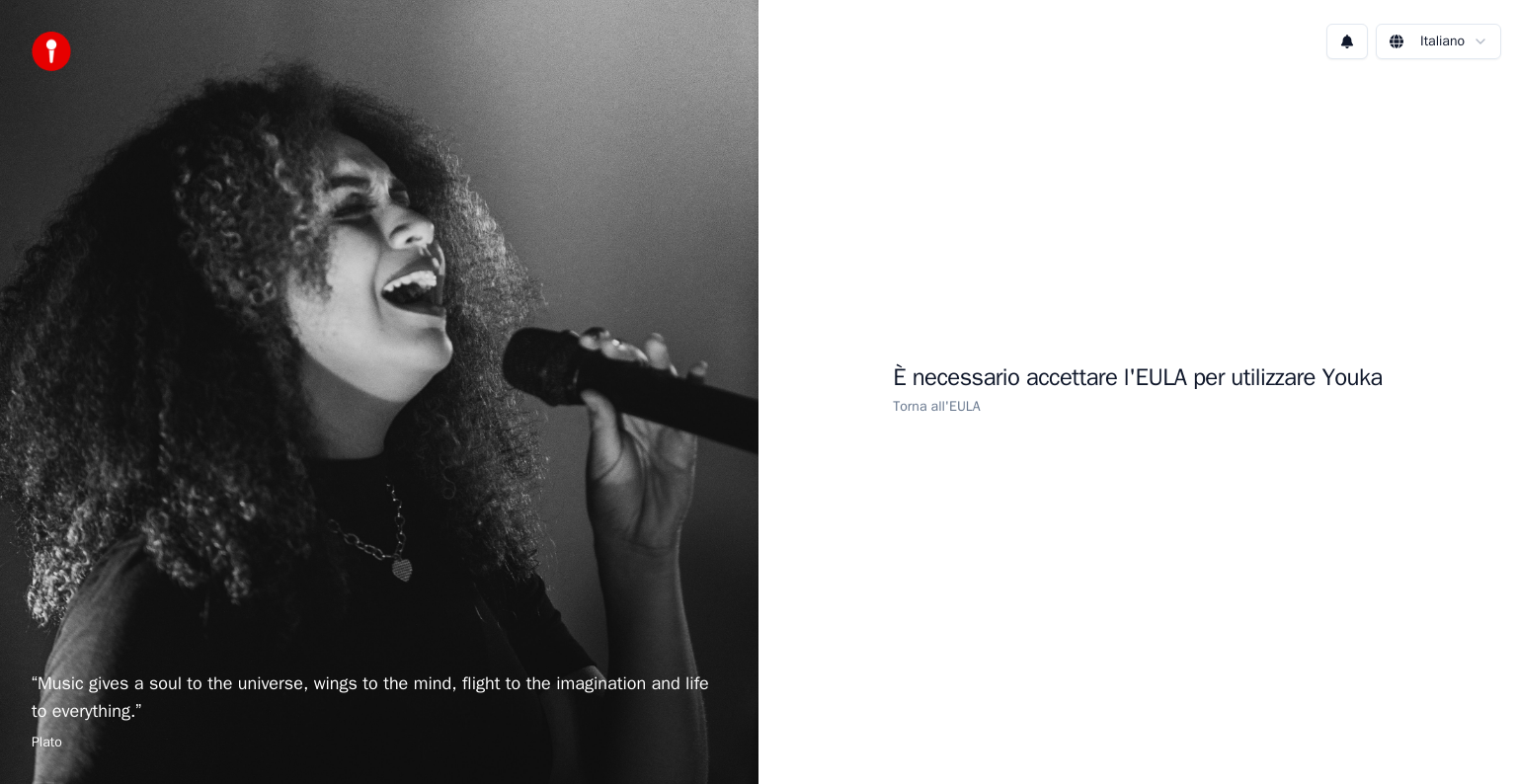 click on "Torna all'EULA" at bounding box center [936, 406] 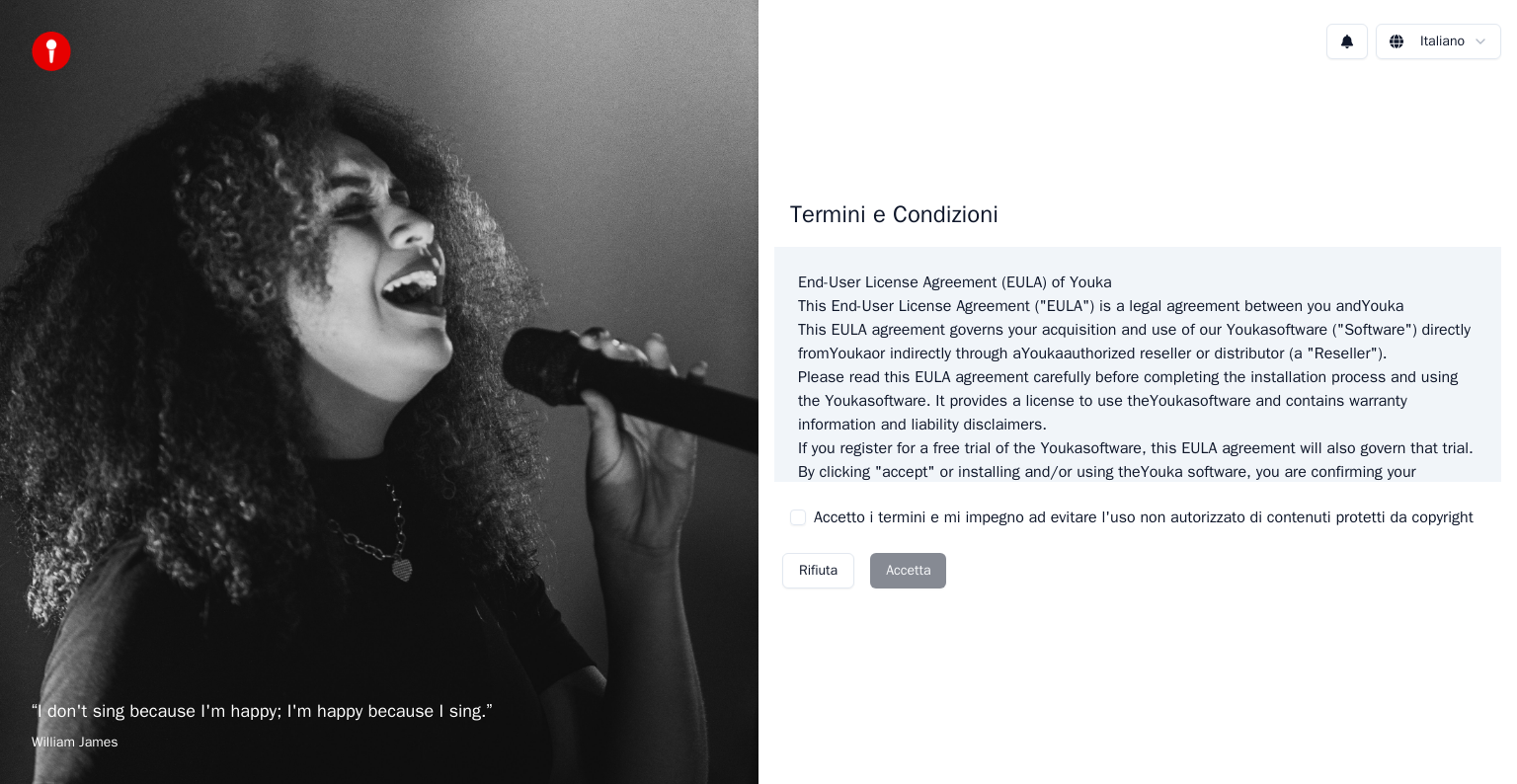click on "Rifiuta Accetta" at bounding box center [864, 571] 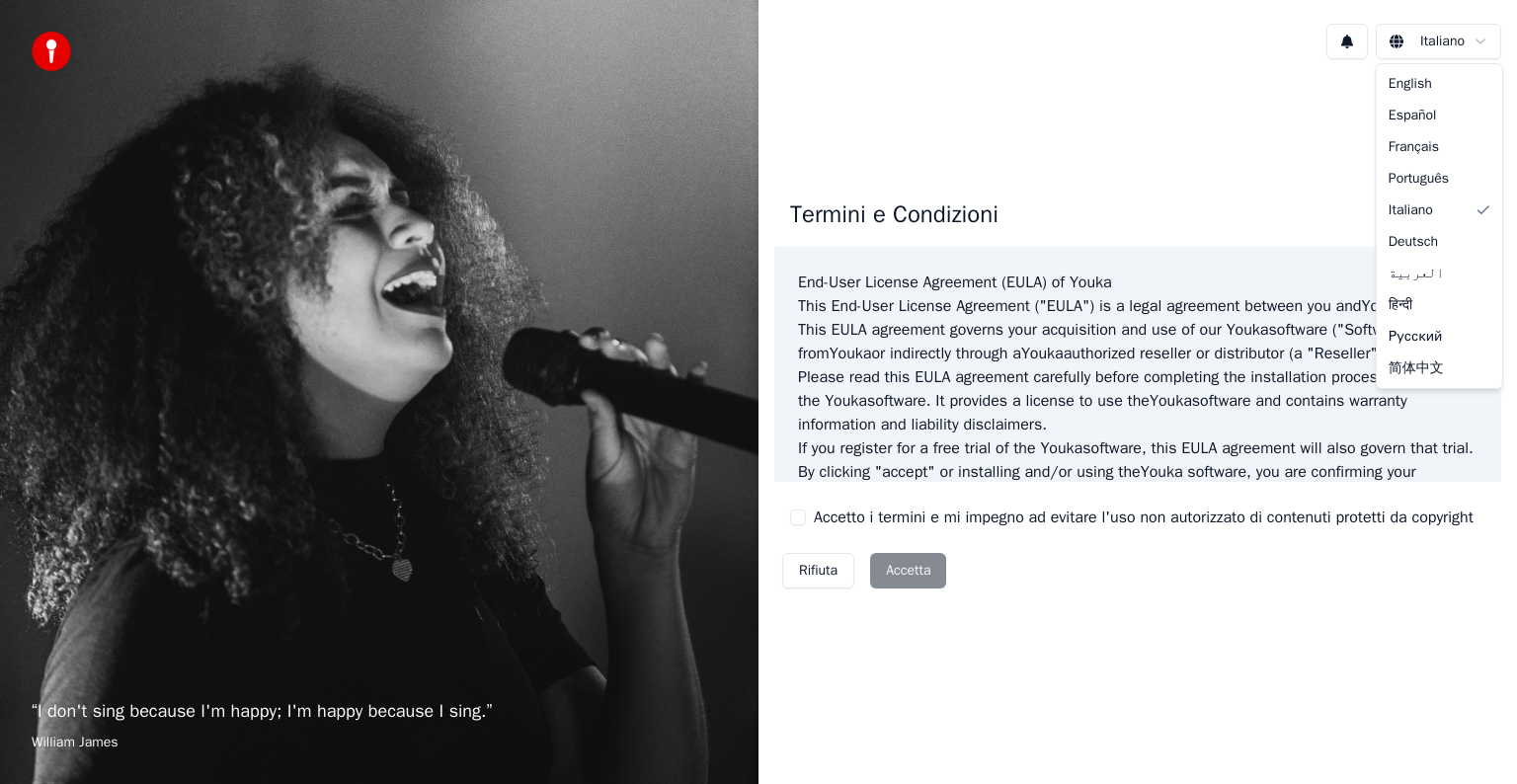 click on "“ I don't sing because I'm happy; I'm happy because I sing. ” William James Italiano Termini e Condizioni End-User License Agreement (EULA) of   Youka This End-User License Agreement ("EULA") is a legal agreement between you and  Youka This EULA agreement governs your acquisition and use of our   Youka  software ("Software") directly from  Youka  or indirectly through a  Youka  authorized reseller or distributor (a "Reseller"). Please read this EULA agreement carefully before completing the installation process and using the   Youka  software. It provides a license to use the  Youka  software and contains warranty information and liability disclaimers. If you register for a free trial of the   Youka  software, this EULA agreement will also govern that trial. By clicking "accept" or installing and/or using the  Youka   software, you are confirming your acceptance of the Software and agreeing to become bound by the terms of this EULA agreement.   Youka Youka   EULA Template  for   Youka . License Grant" at bounding box center (758, 392) 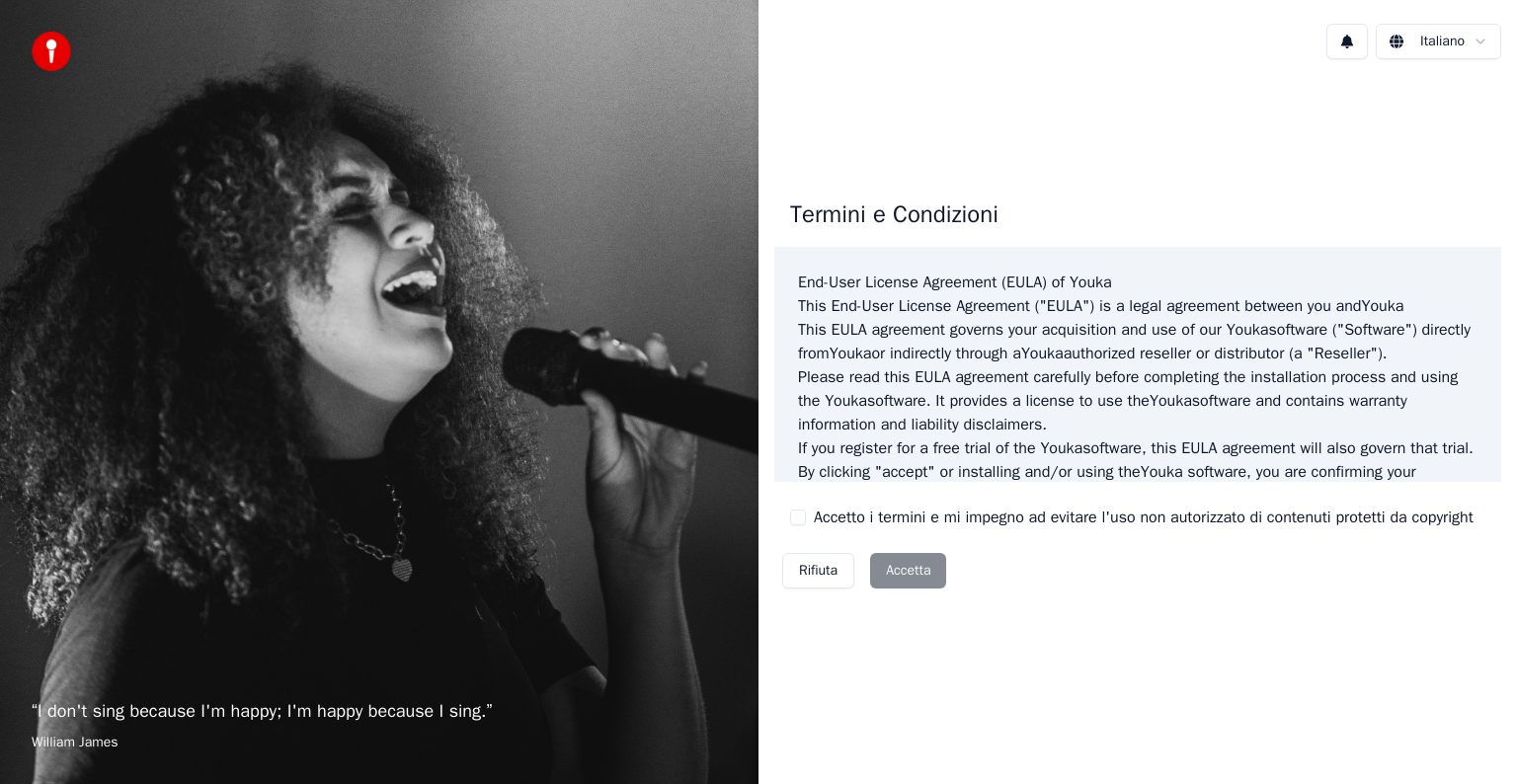 click on "Rifiuta Accetta" at bounding box center (864, 571) 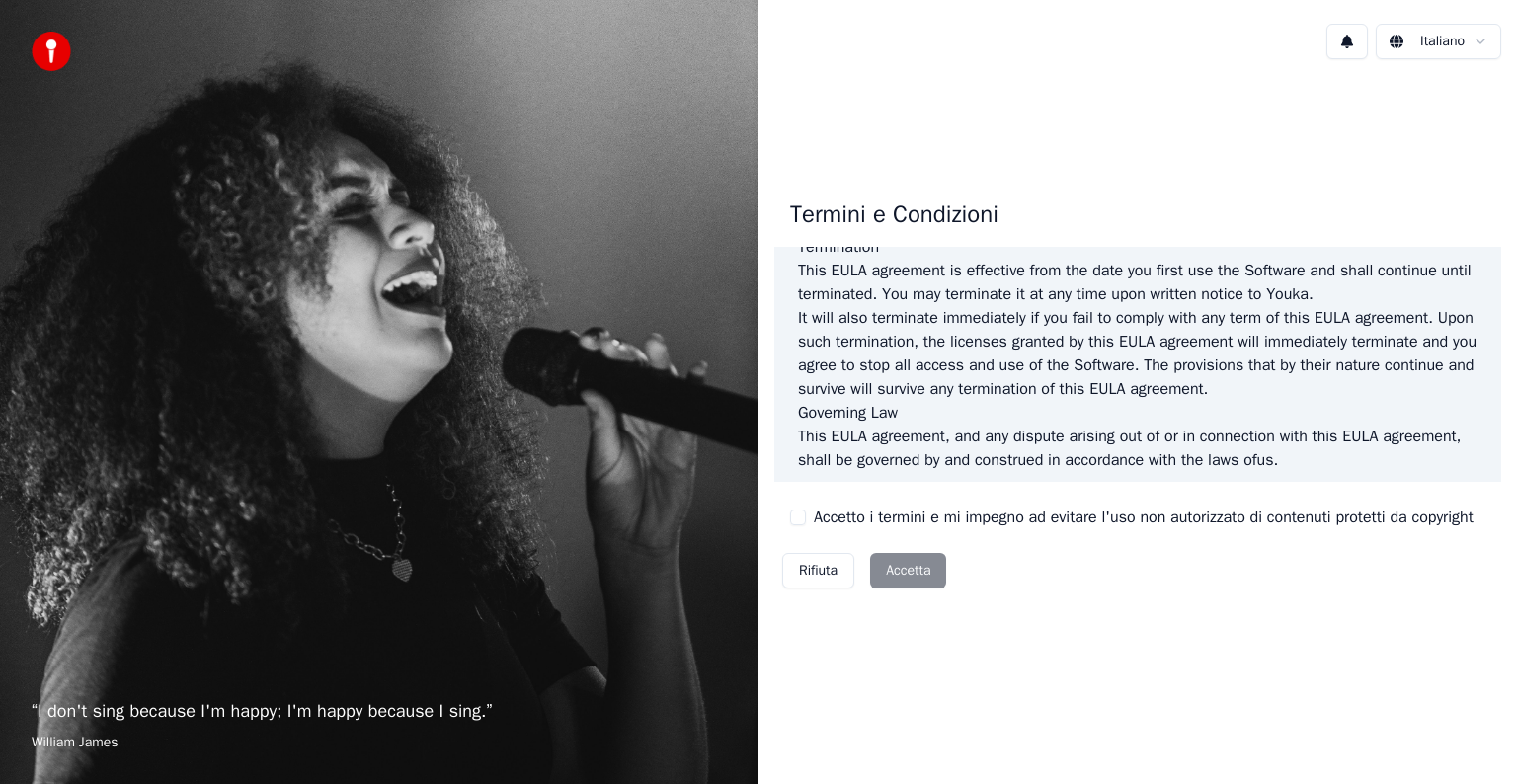 scroll, scrollTop: 1067, scrollLeft: 0, axis: vertical 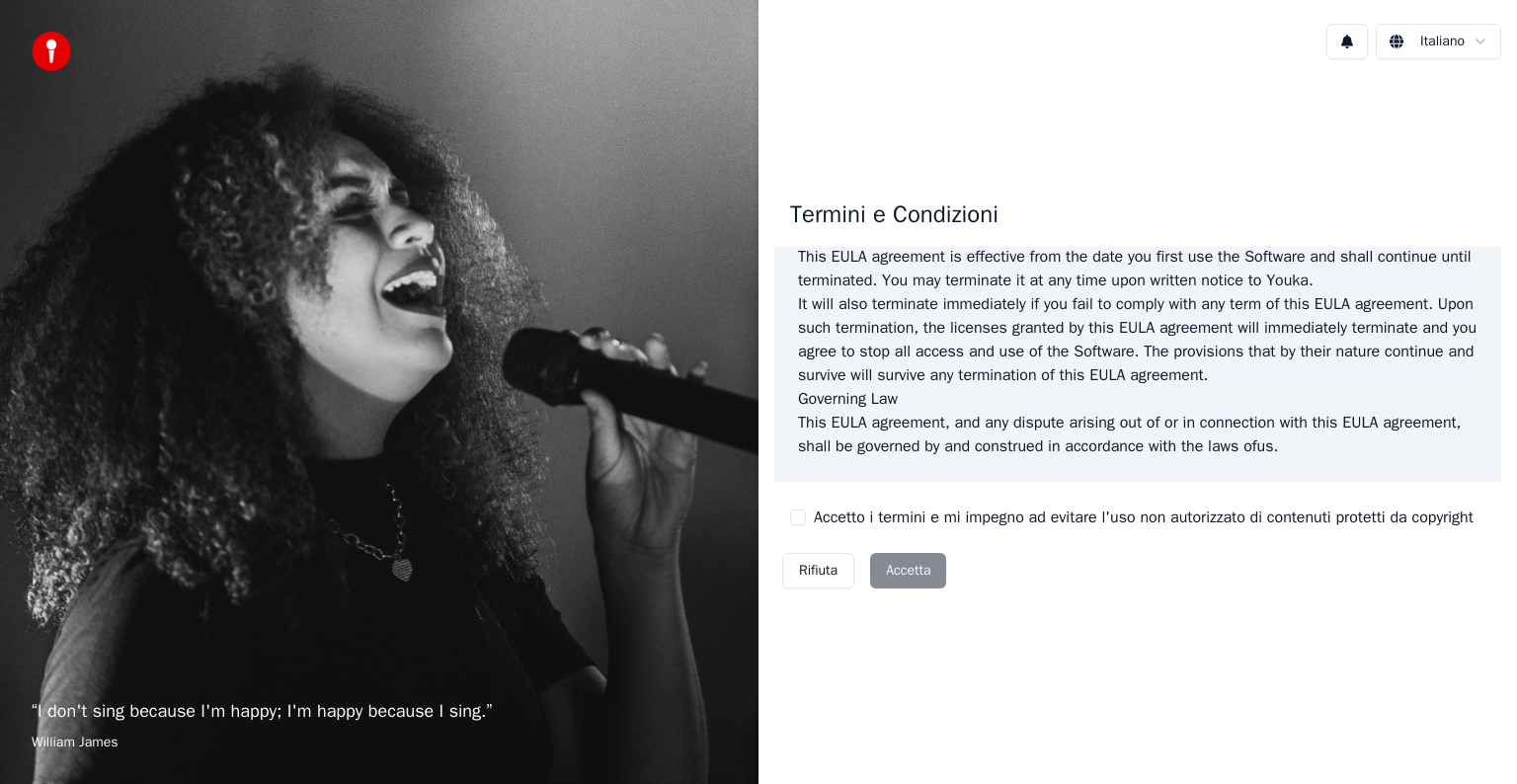 click on "Rifiuta Accetta" at bounding box center (864, 571) 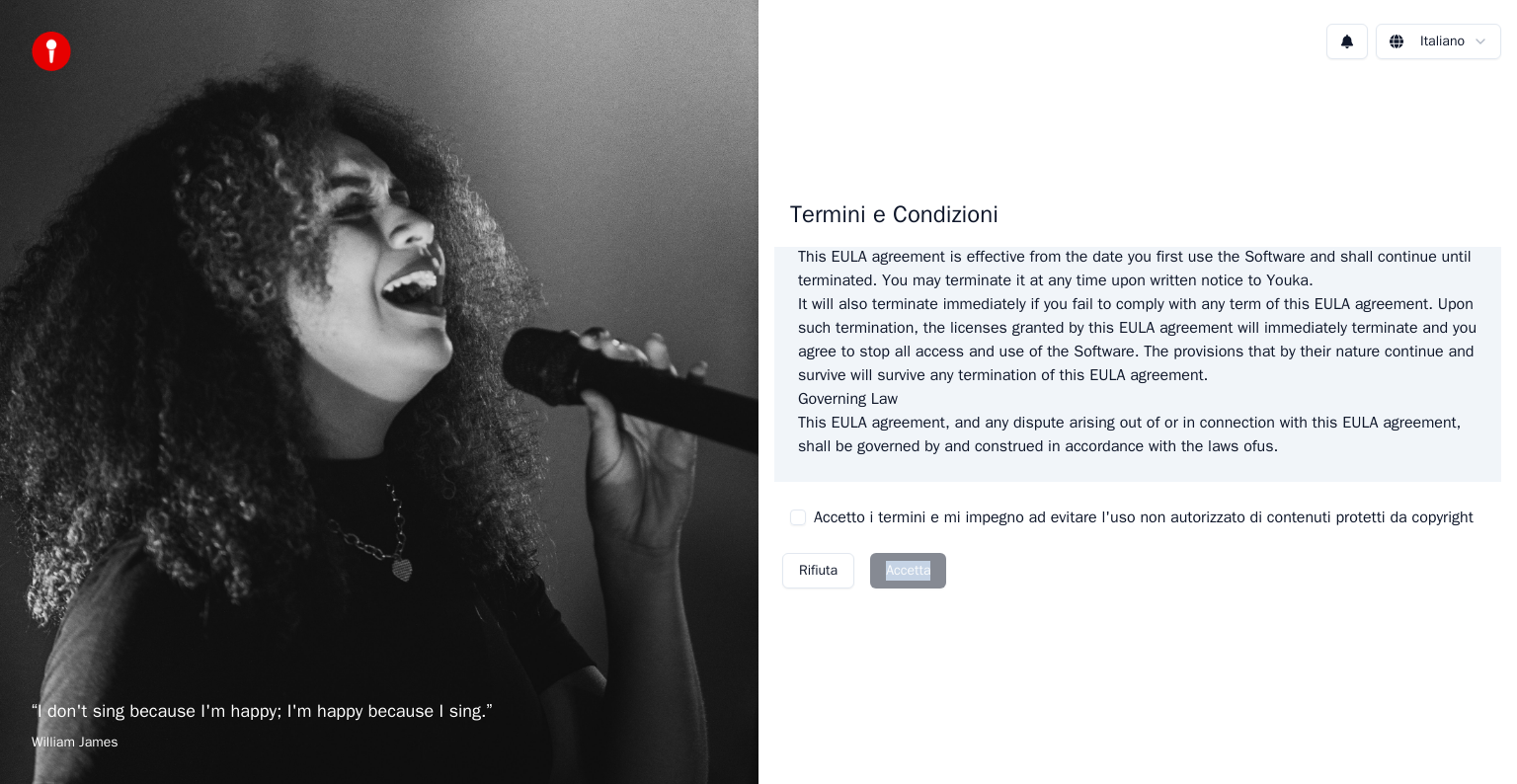 click on "Rifiuta Accetta" at bounding box center (864, 571) 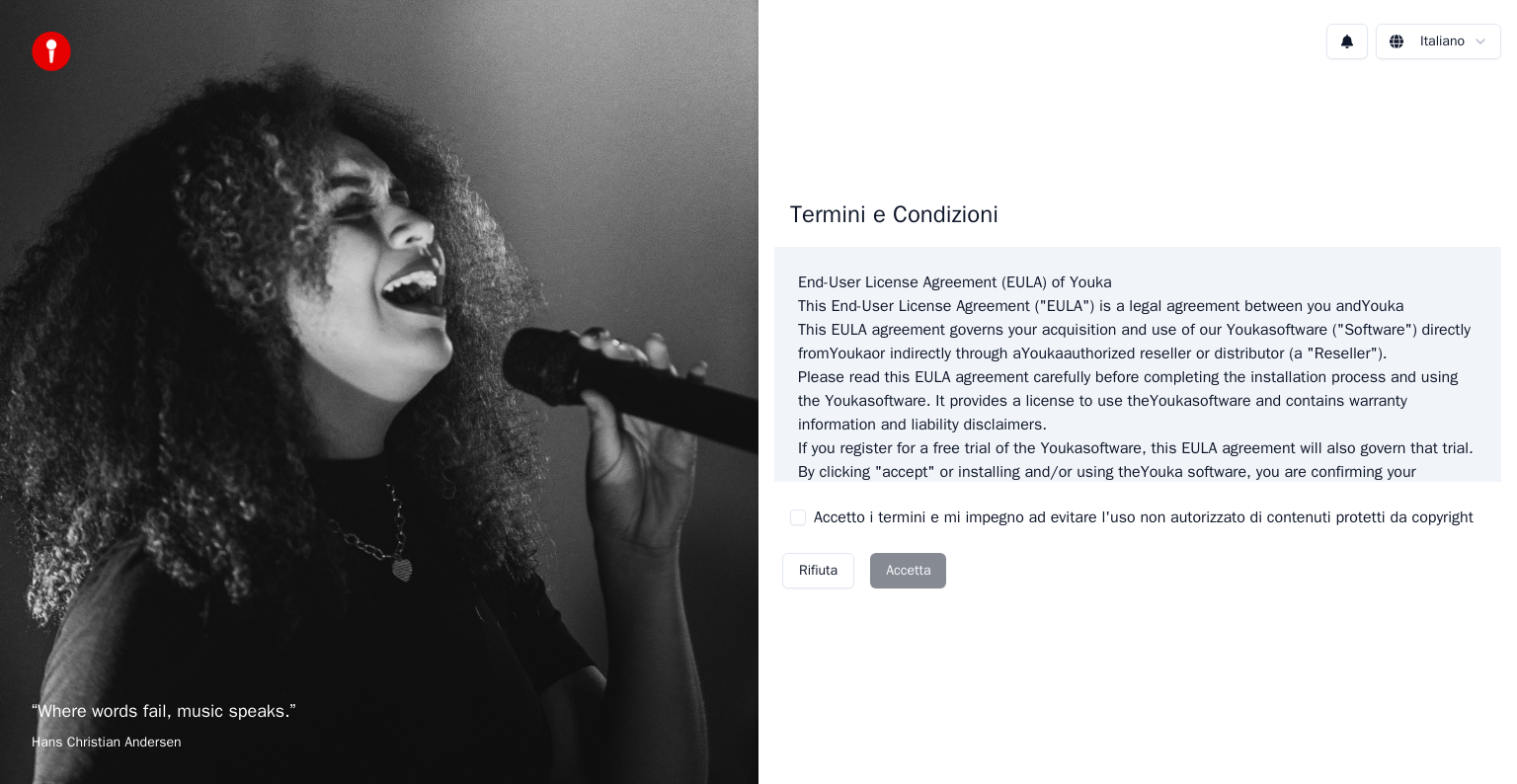 scroll, scrollTop: 0, scrollLeft: 0, axis: both 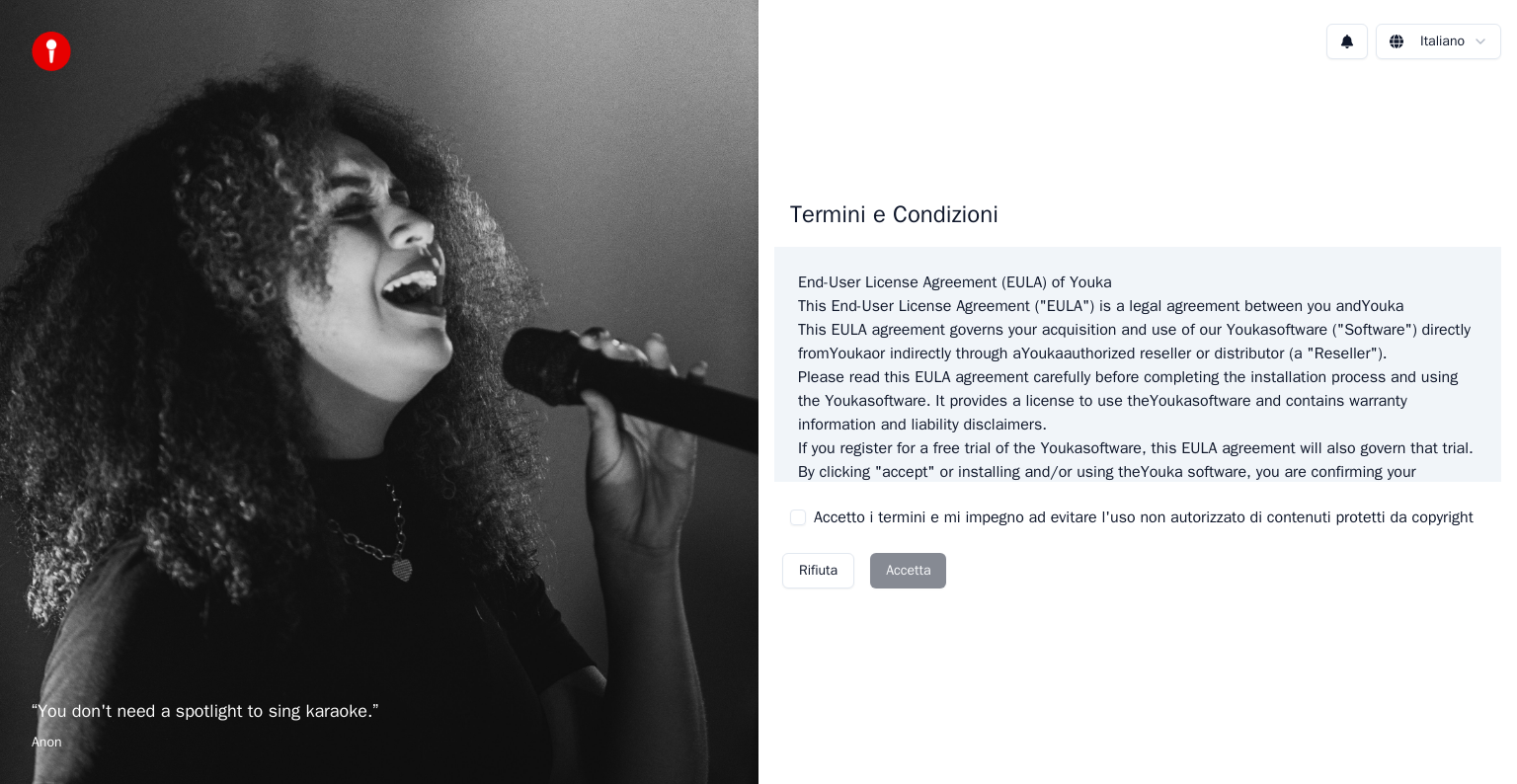 click on "Rifiuta Accetta" at bounding box center (864, 571) 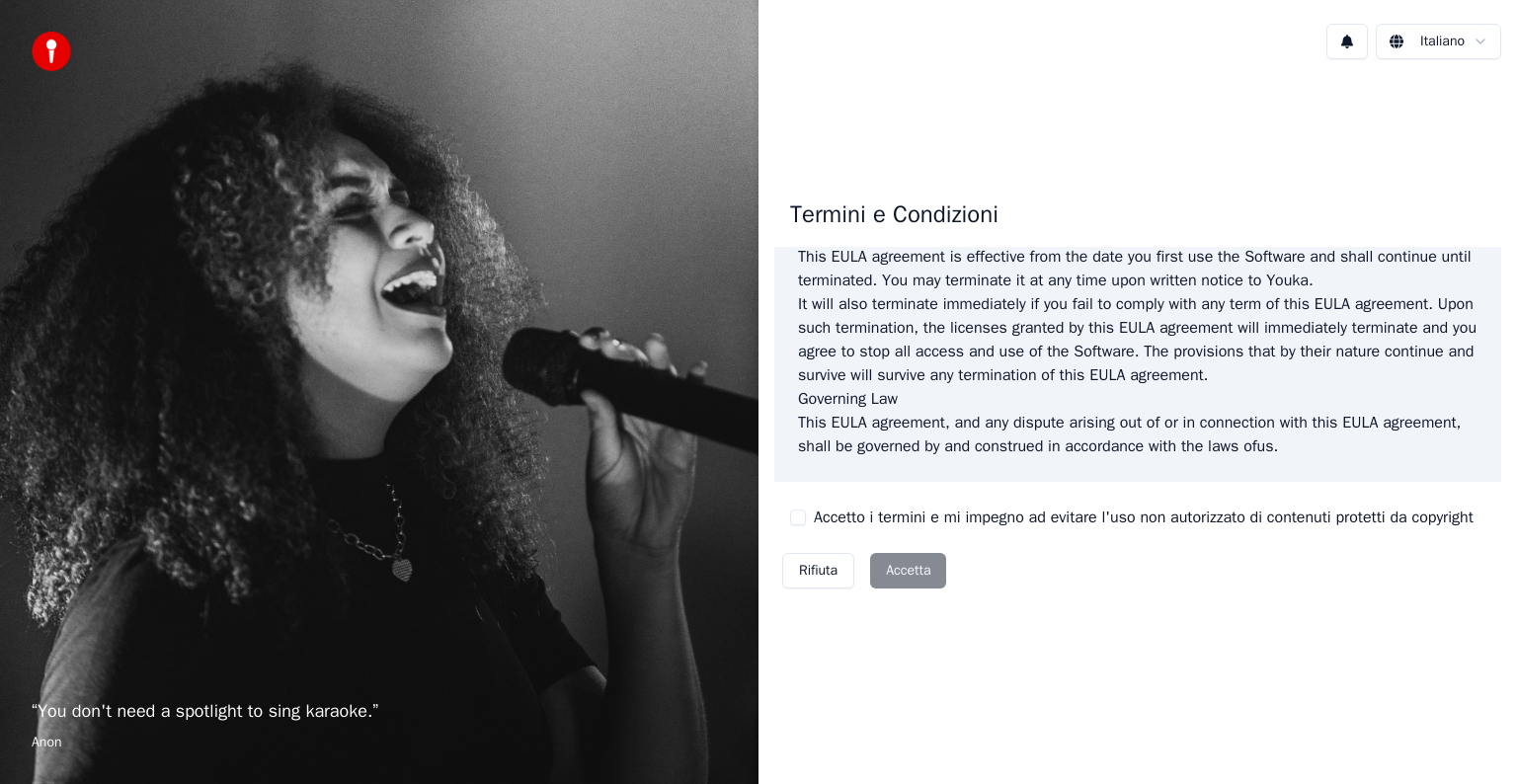 scroll, scrollTop: 1067, scrollLeft: 0, axis: vertical 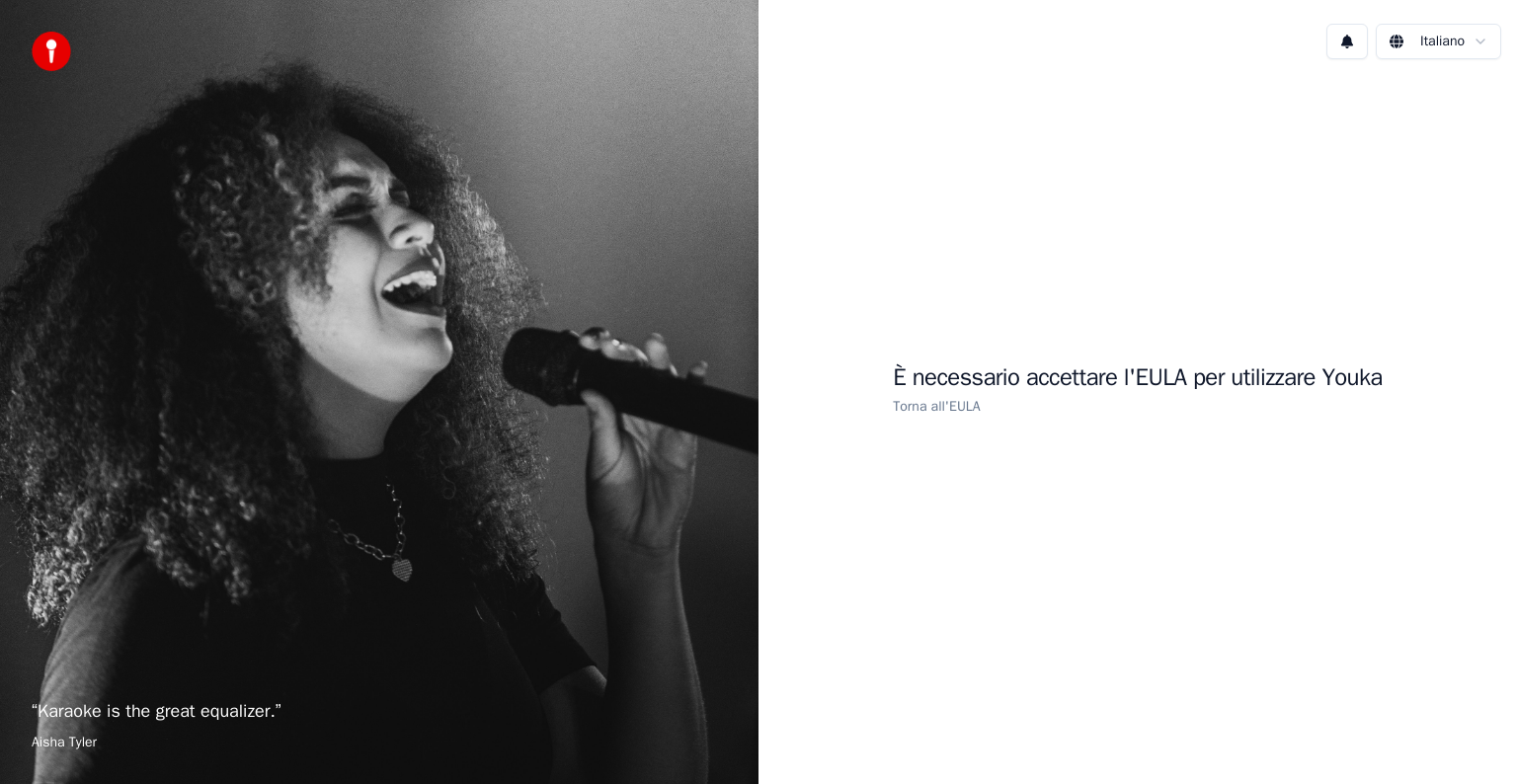click on "Torna all'EULA" at bounding box center [936, 406] 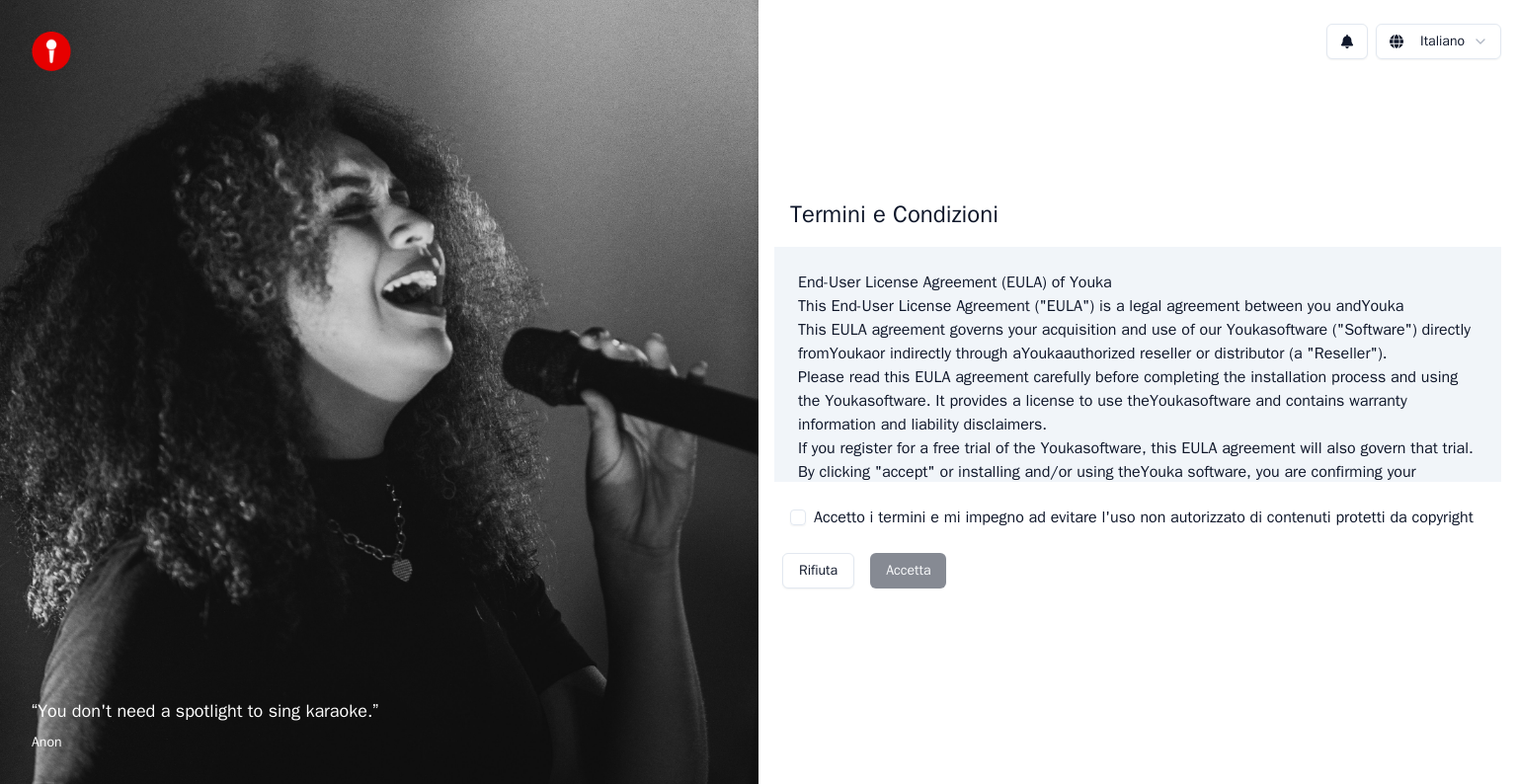 click on "Rifiuta Accetta" at bounding box center (864, 571) 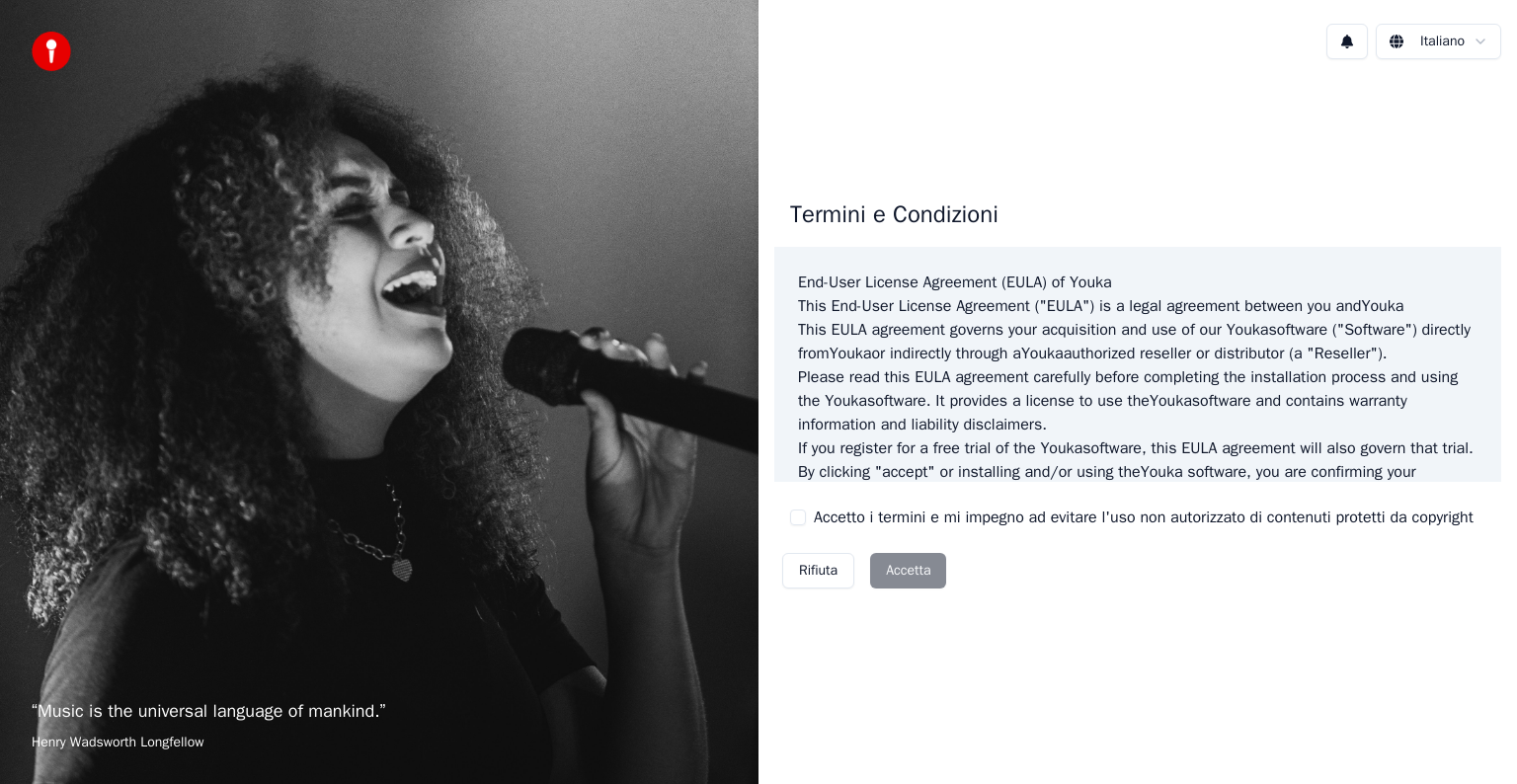 scroll, scrollTop: 0, scrollLeft: 0, axis: both 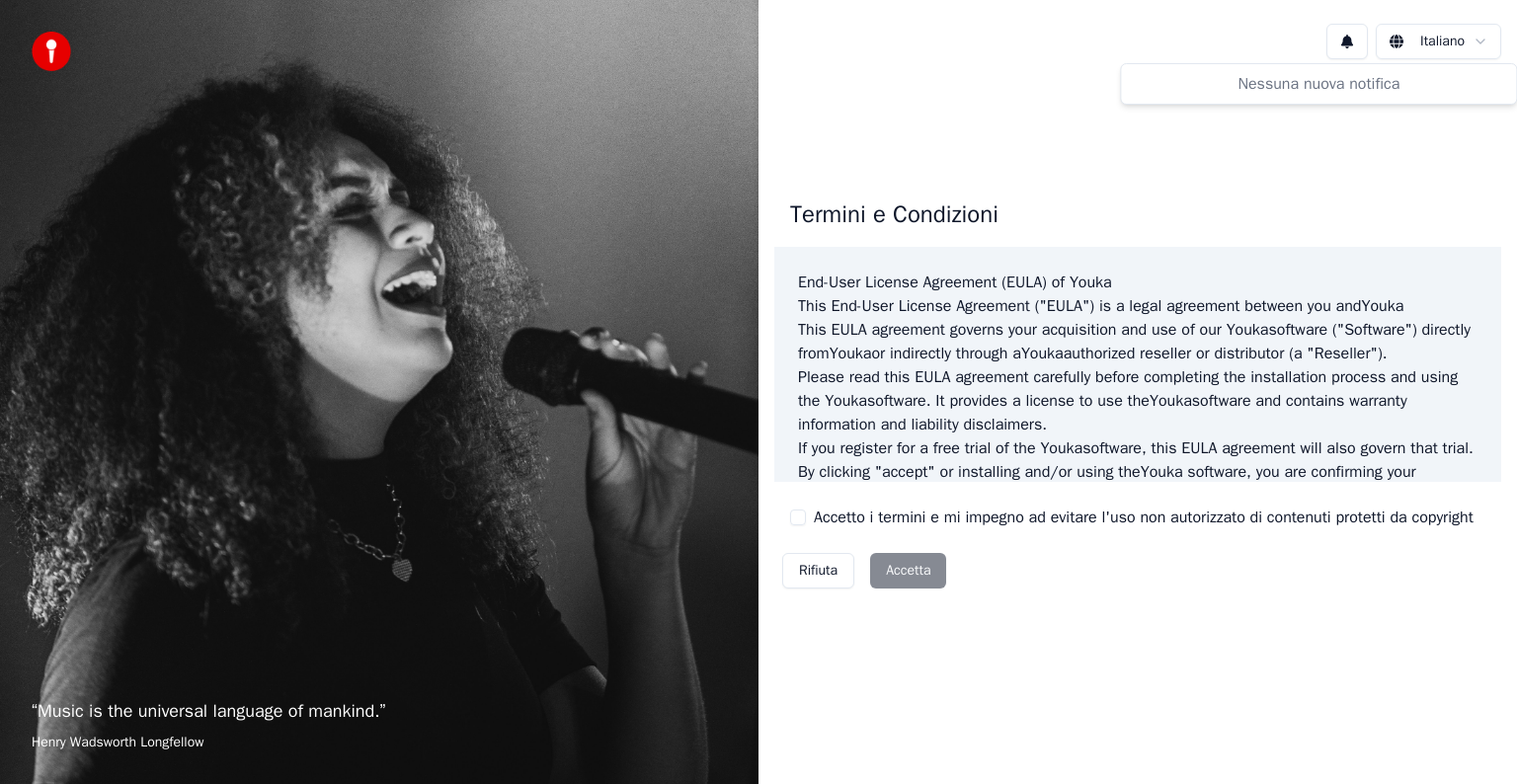 click at bounding box center (1347, 41) 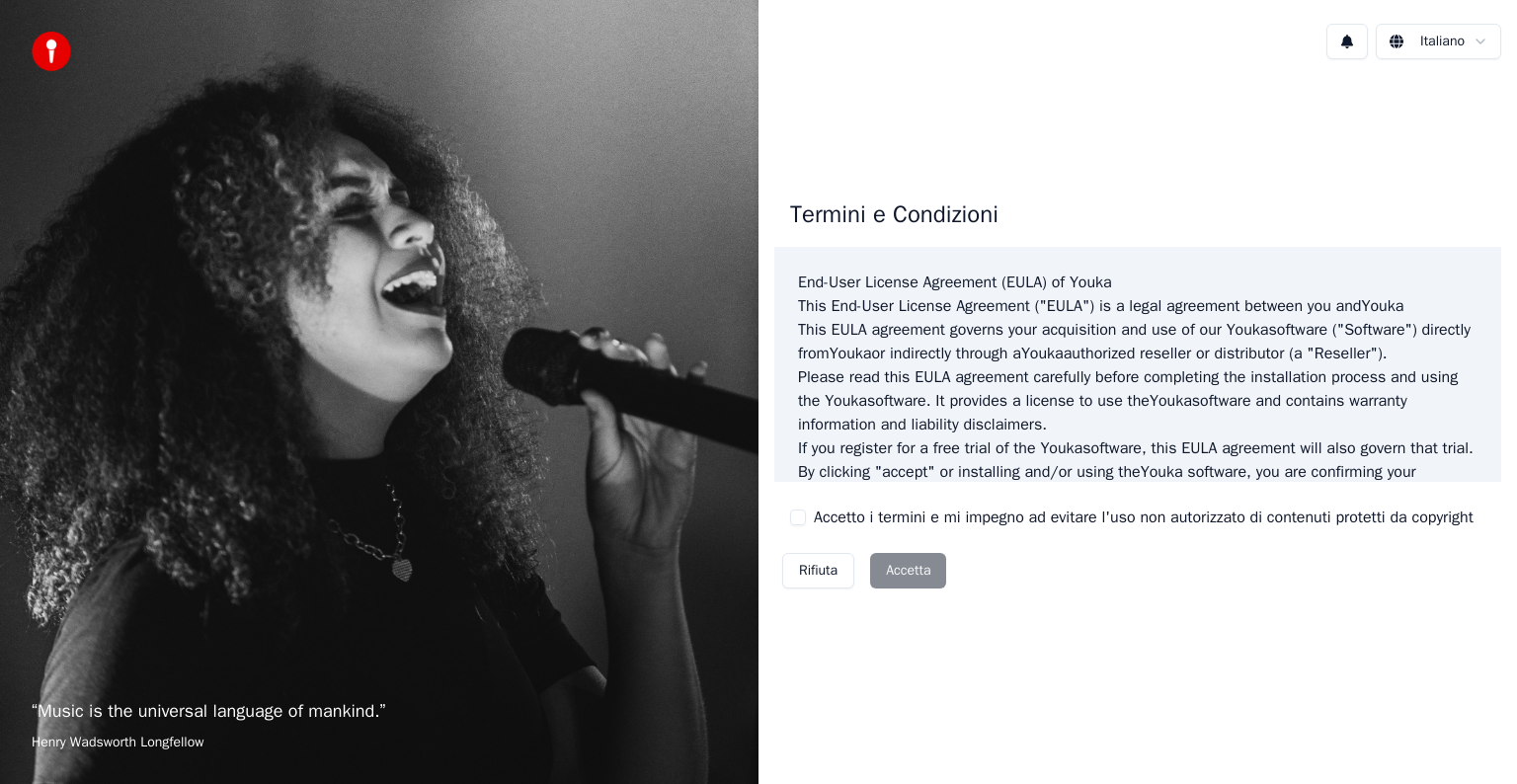 click on "“ Music is the universal language of mankind. ” Henry Wadsworth Longfellow Italiano Termini e Condizioni End-User License Agreement (EULA) of   Youka This End-User License Agreement ("EULA") is a legal agreement between you and  Youka This EULA agreement governs your acquisition and use of our   Youka  software ("Software") directly from  Youka  or indirectly through a  Youka  authorized reseller or distributor (a "Reseller"). Please read this EULA agreement carefully before completing the installation process and using the   Youka  software. It provides a license to use the  Youka  software and contains warranty information and liability disclaimers. If you register for a free trial of the   Youka  software, this EULA agreement will also govern that trial. By clicking "accept" or installing and/or using the  Youka   software, you are confirming your acceptance of the Software and agreeing to become bound by the terms of this EULA agreement. This EULA agreement shall apply only to the Software supplied by" at bounding box center [758, 392] 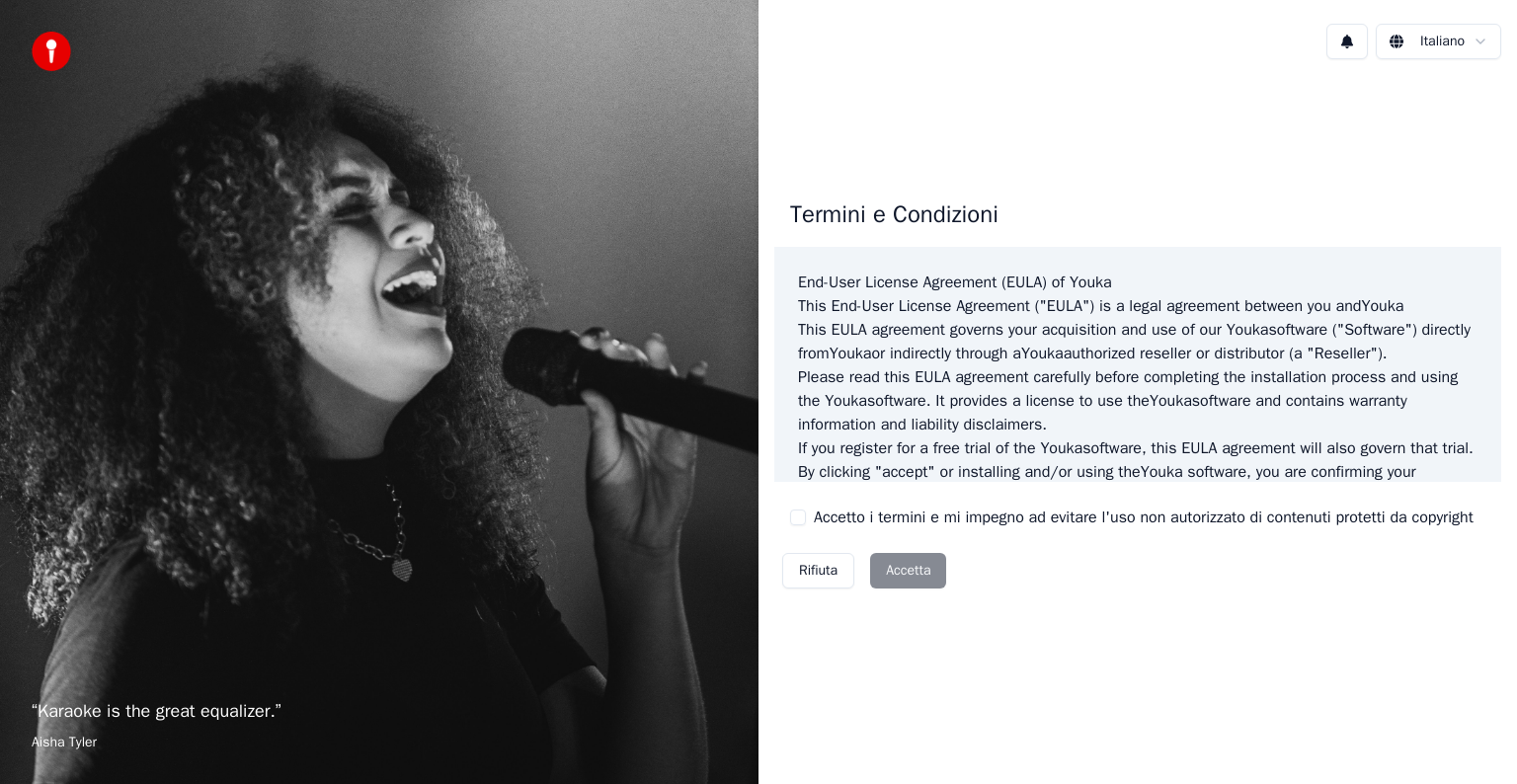 scroll, scrollTop: 0, scrollLeft: 0, axis: both 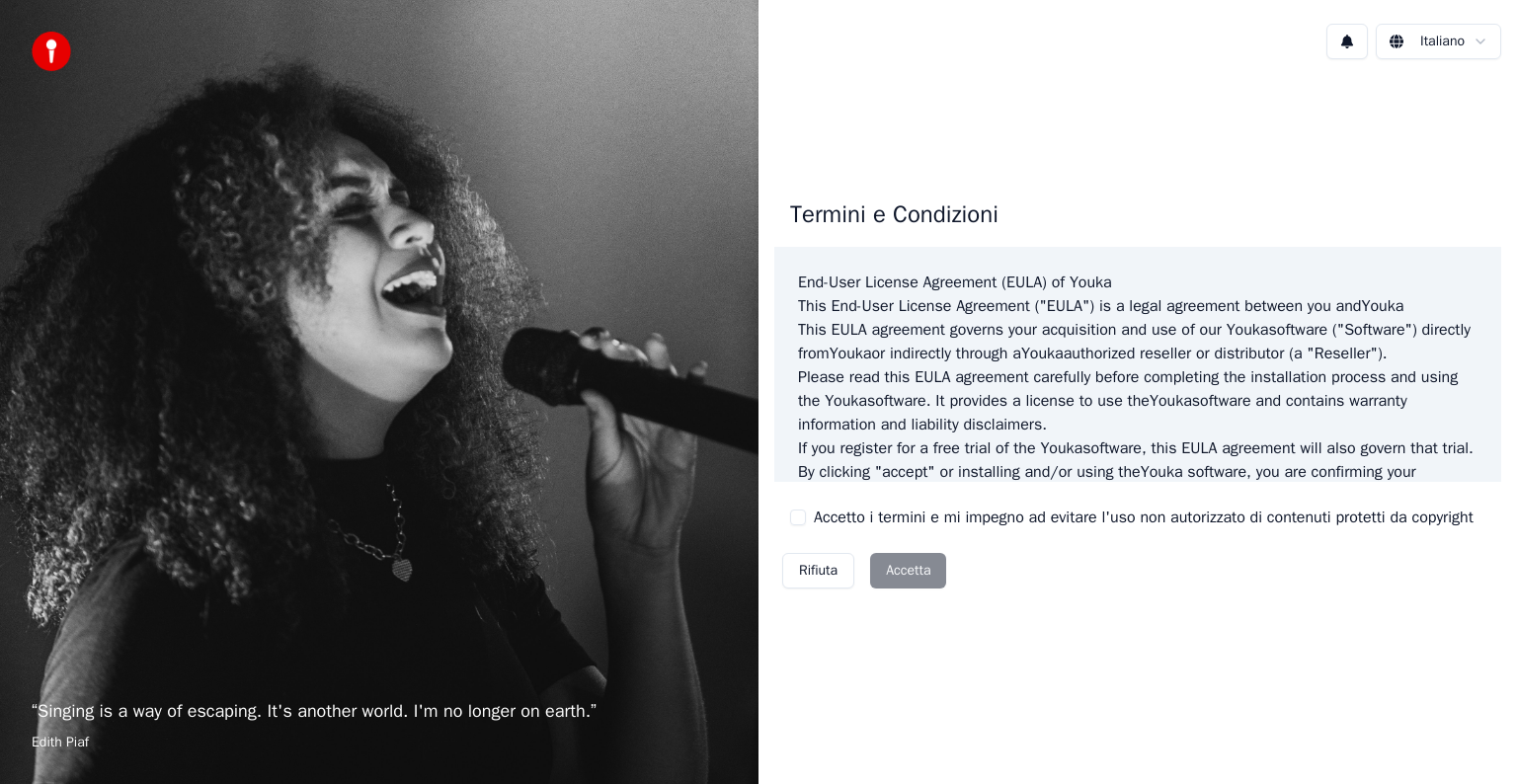 click at bounding box center [51, 51] 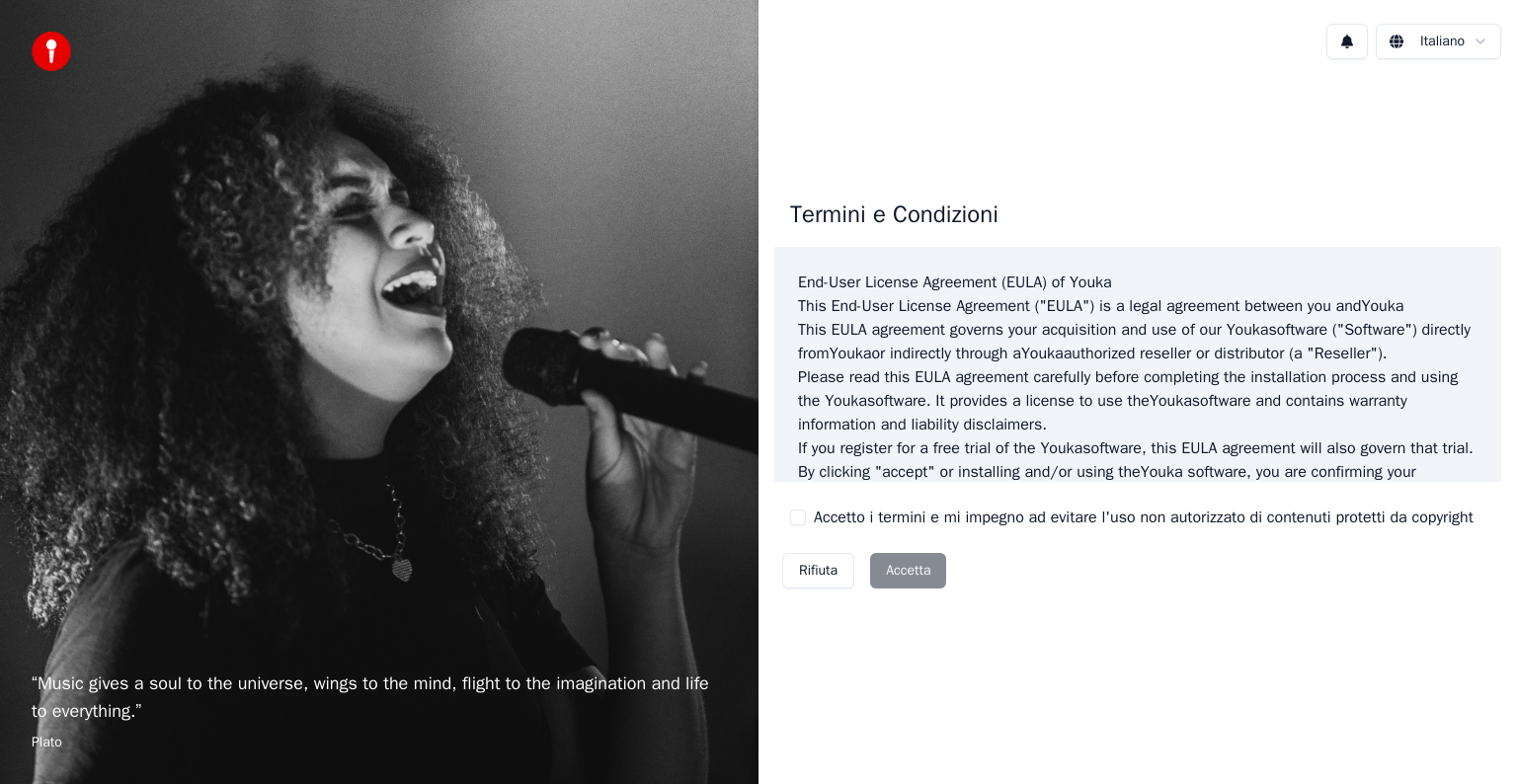scroll, scrollTop: 0, scrollLeft: 0, axis: both 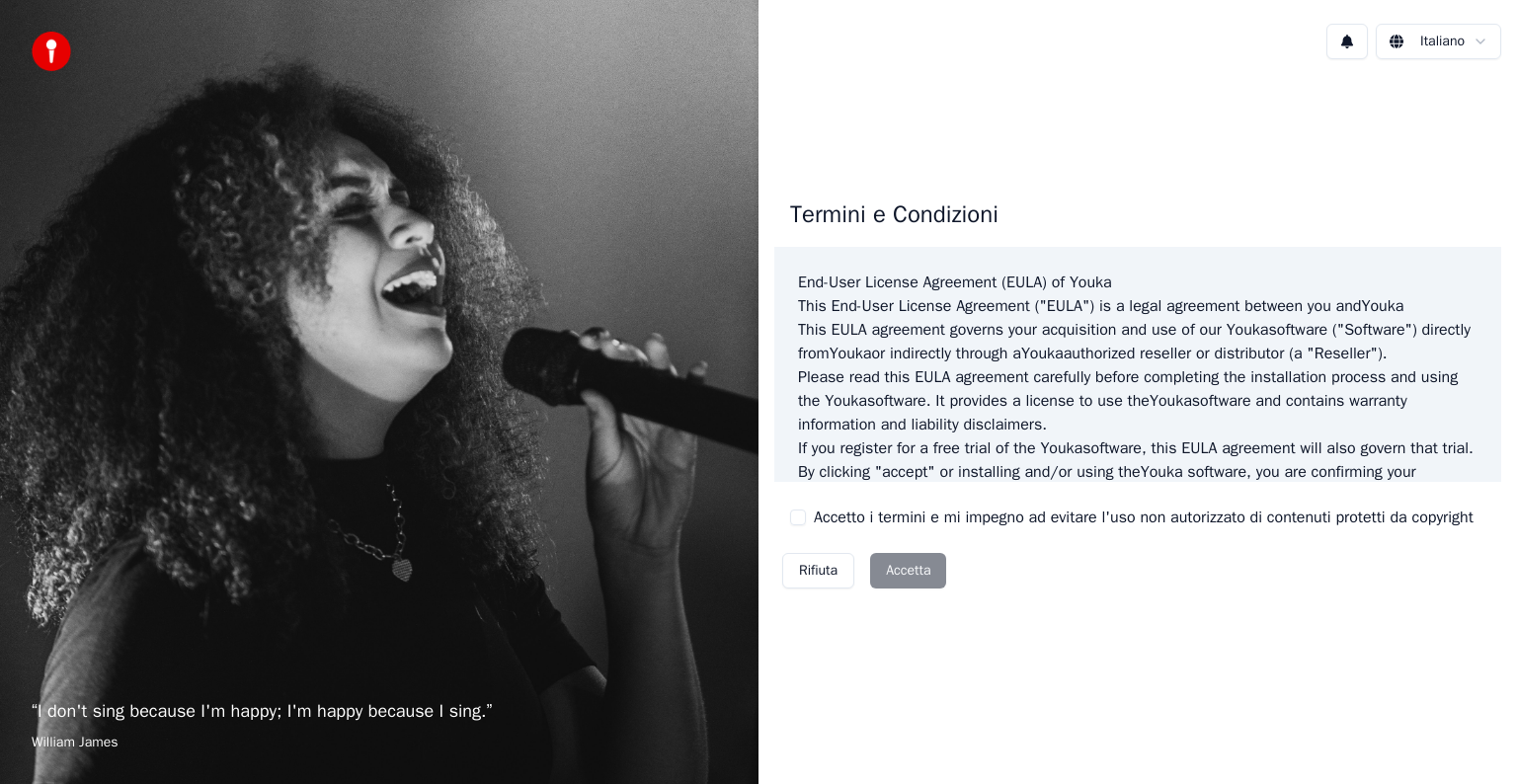 click on "Rifiuta Accetta" at bounding box center [864, 571] 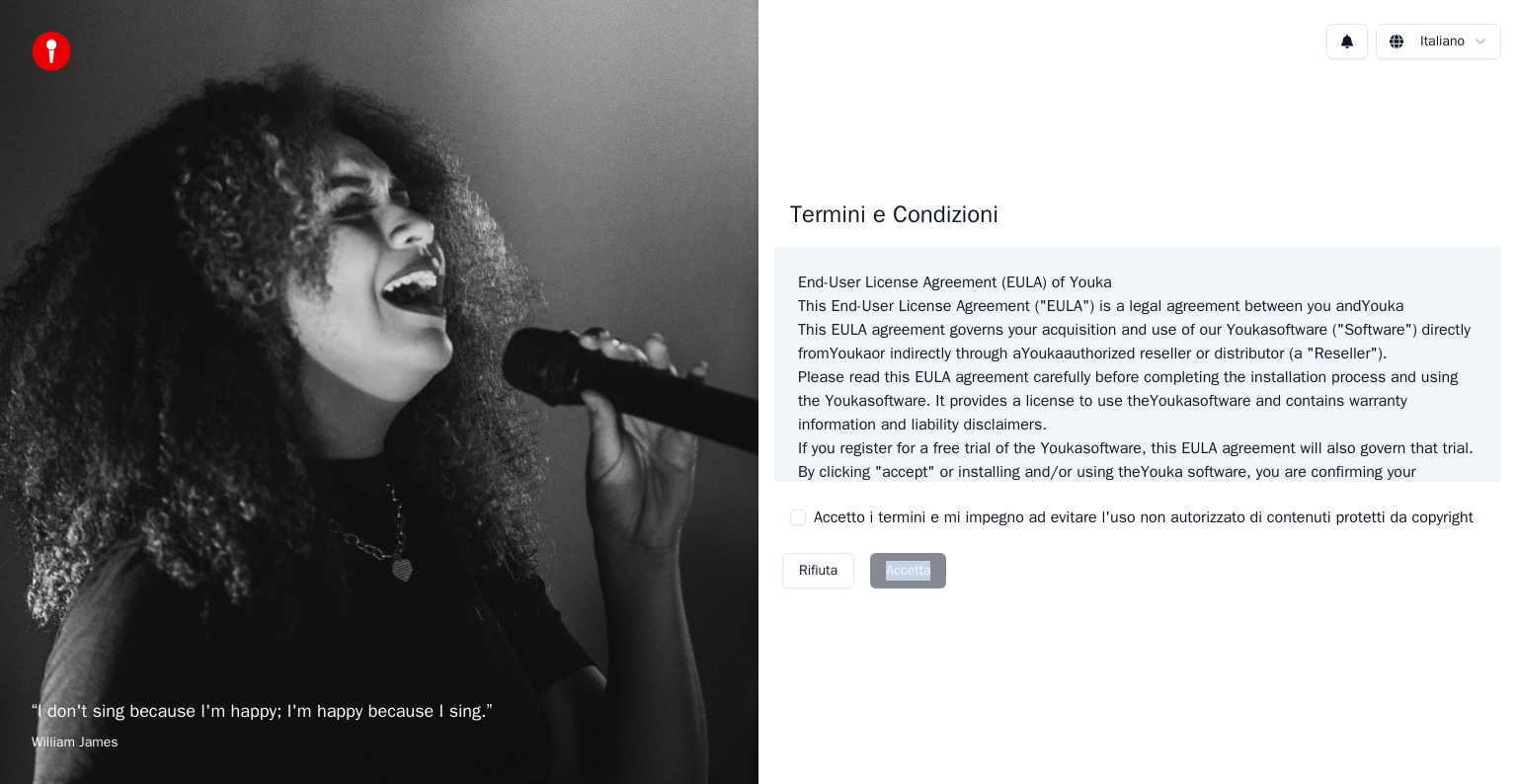 click on "Rifiuta Accetta" at bounding box center [864, 571] 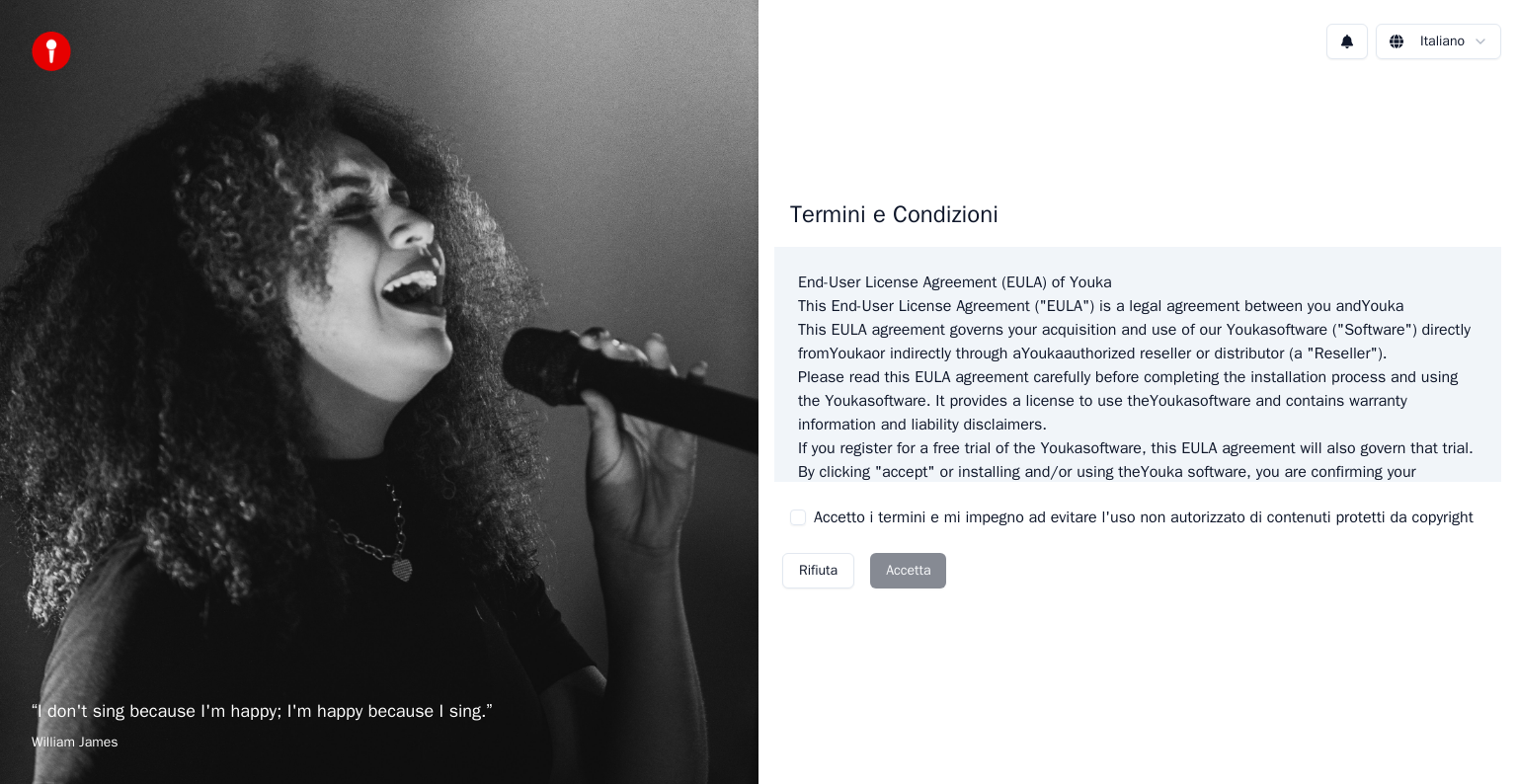 click on "Rifiuta Accetta" at bounding box center [864, 571] 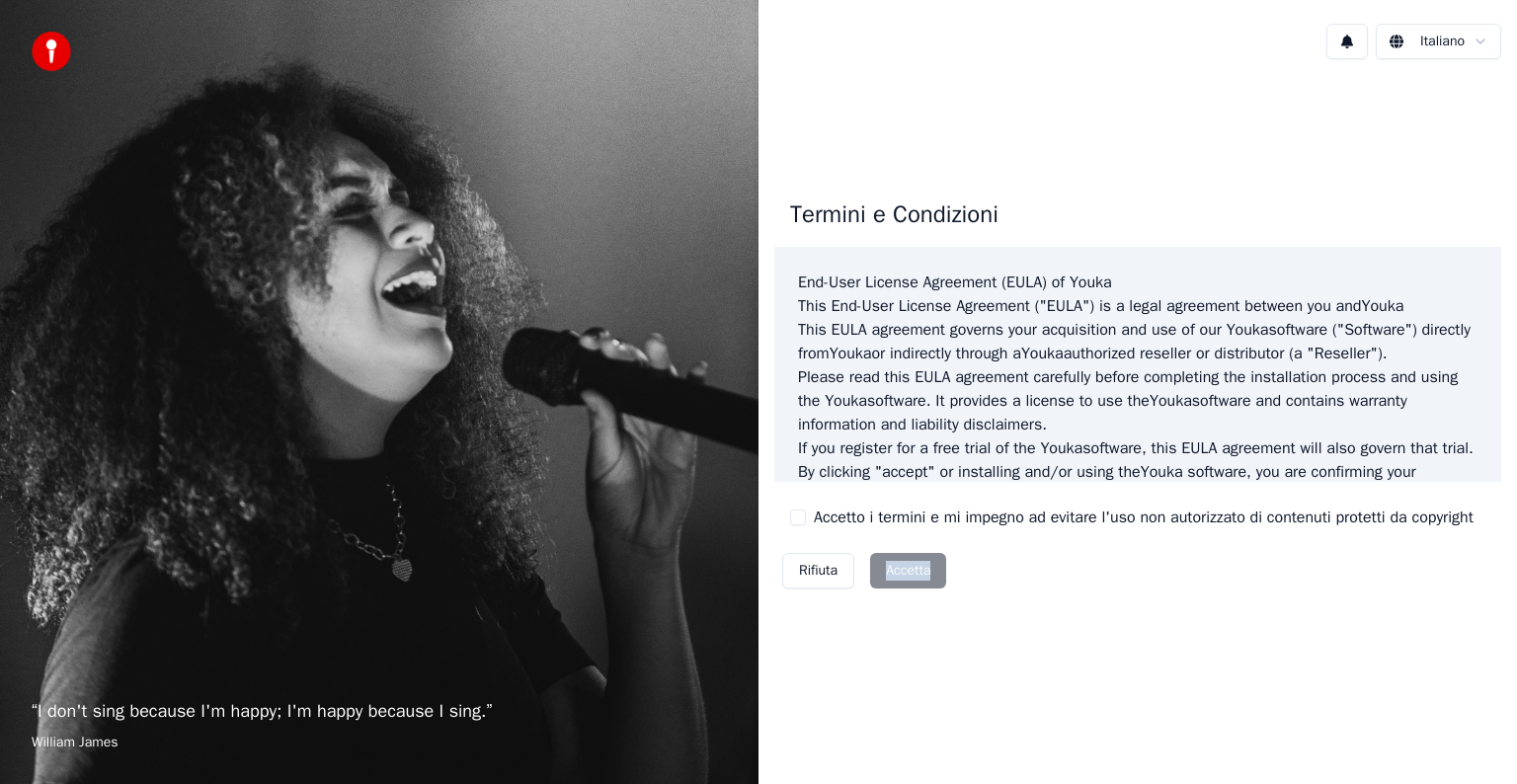 click on "Rifiuta Accetta" at bounding box center [864, 571] 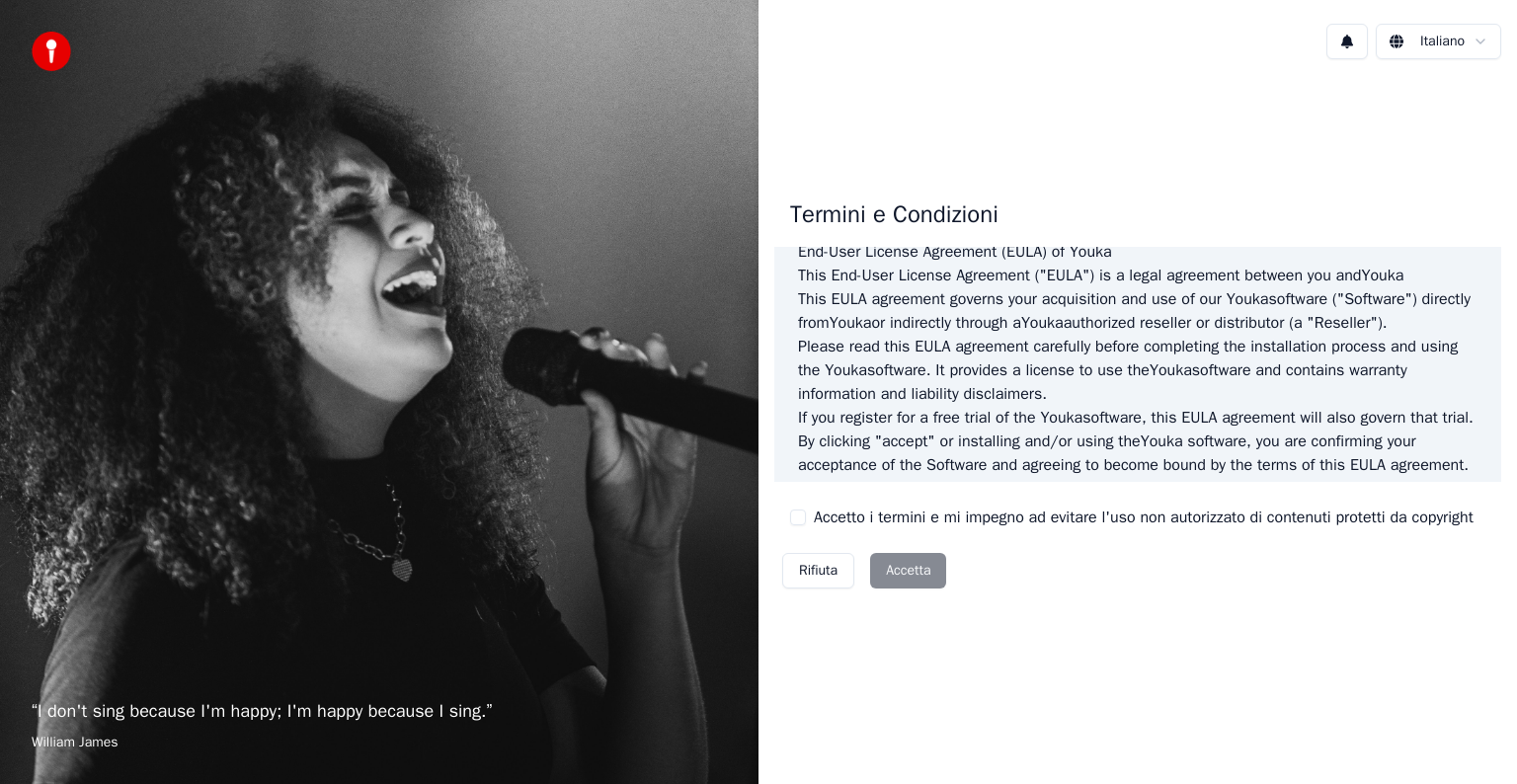 scroll, scrollTop: 0, scrollLeft: 0, axis: both 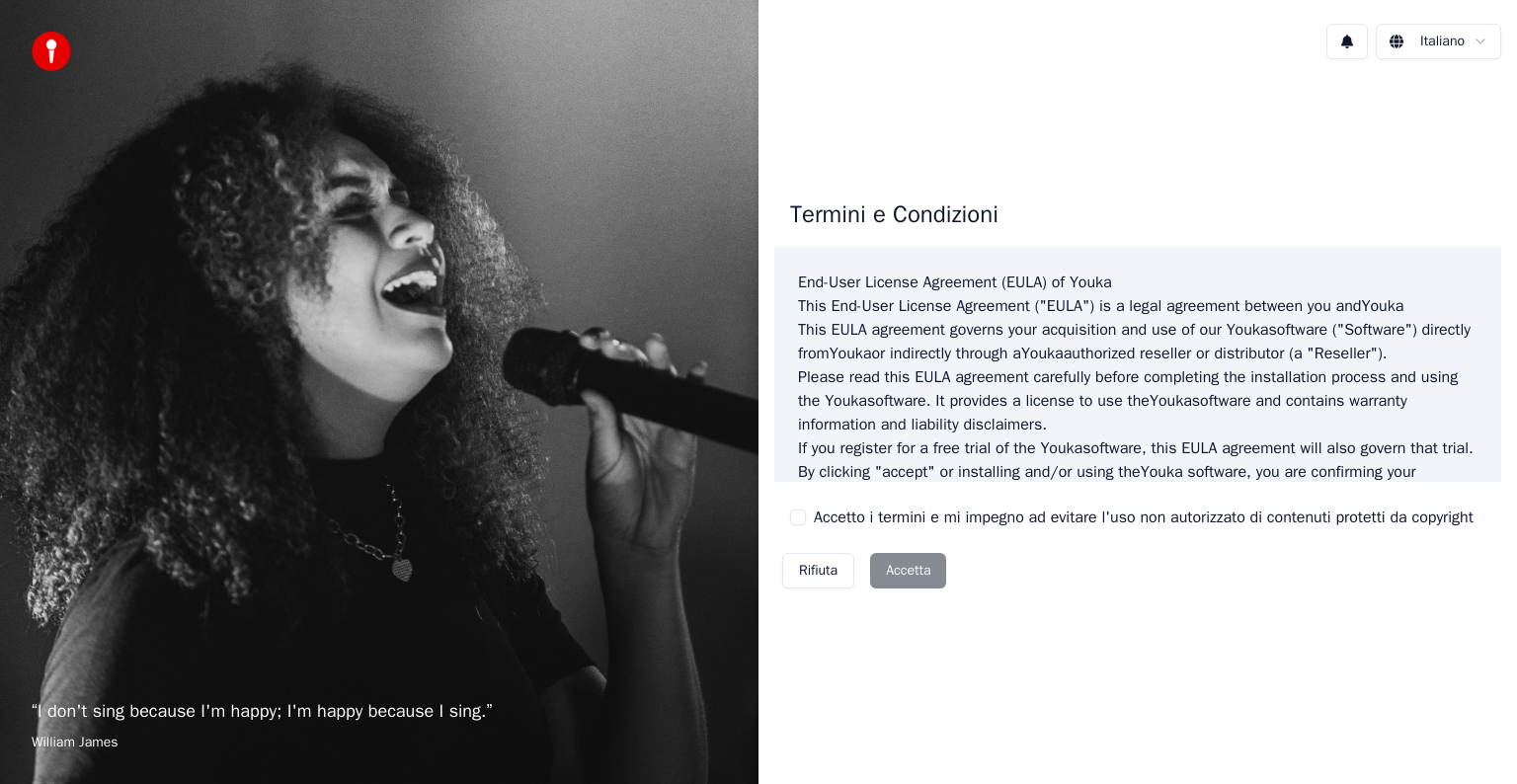 click on "Rifiuta Accetta" at bounding box center [864, 571] 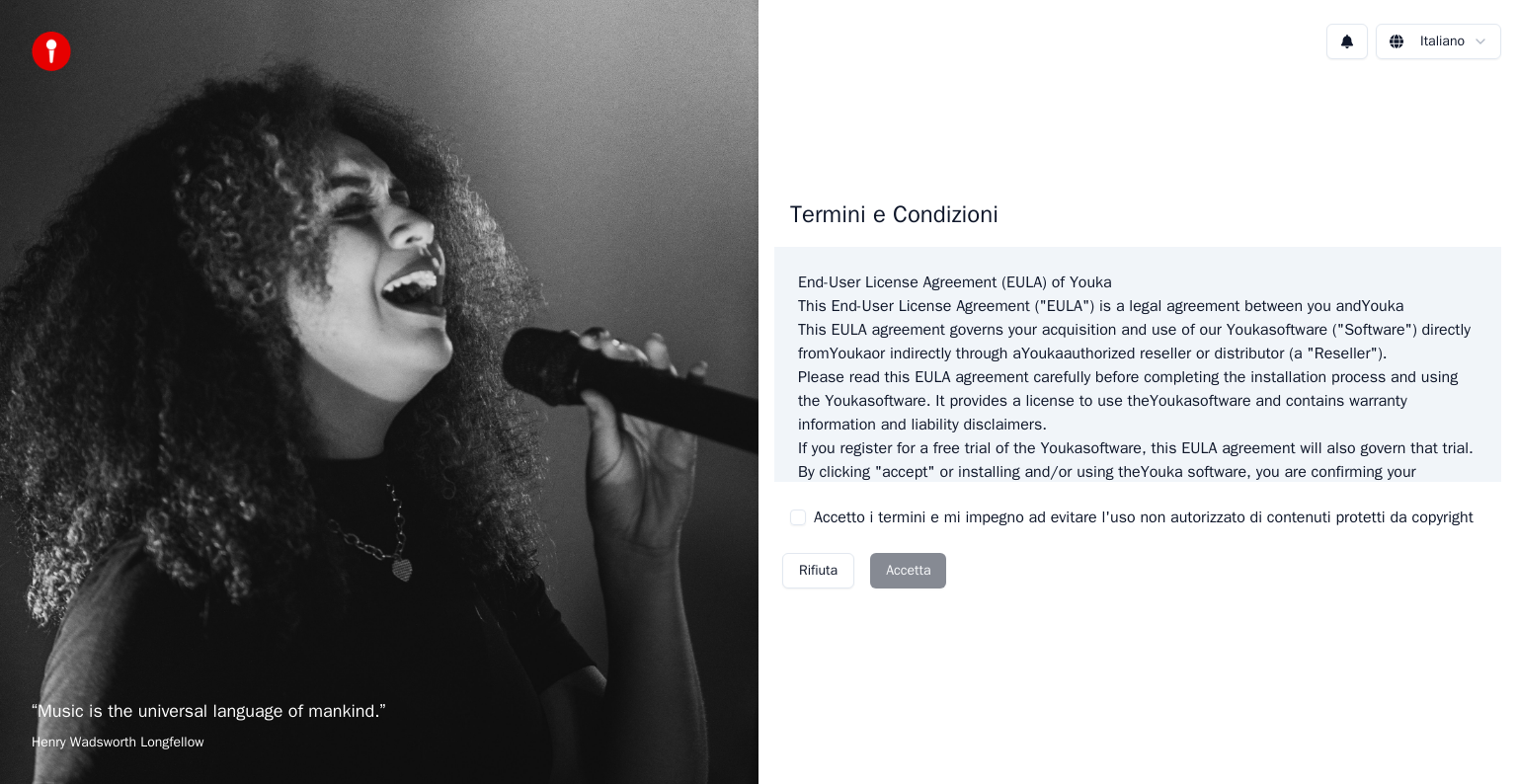 scroll, scrollTop: 0, scrollLeft: 0, axis: both 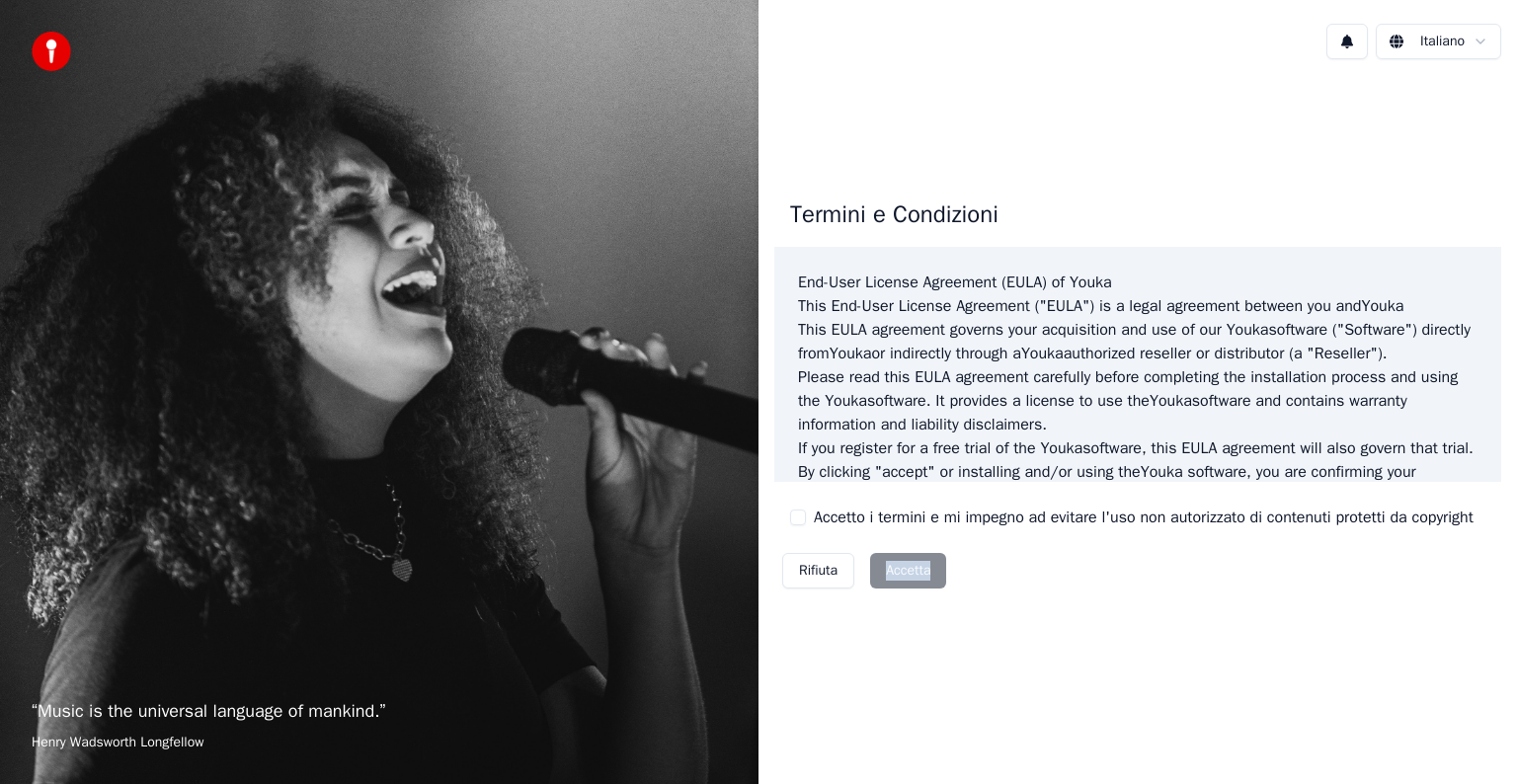 click on "Rifiuta Accetta" at bounding box center (864, 571) 